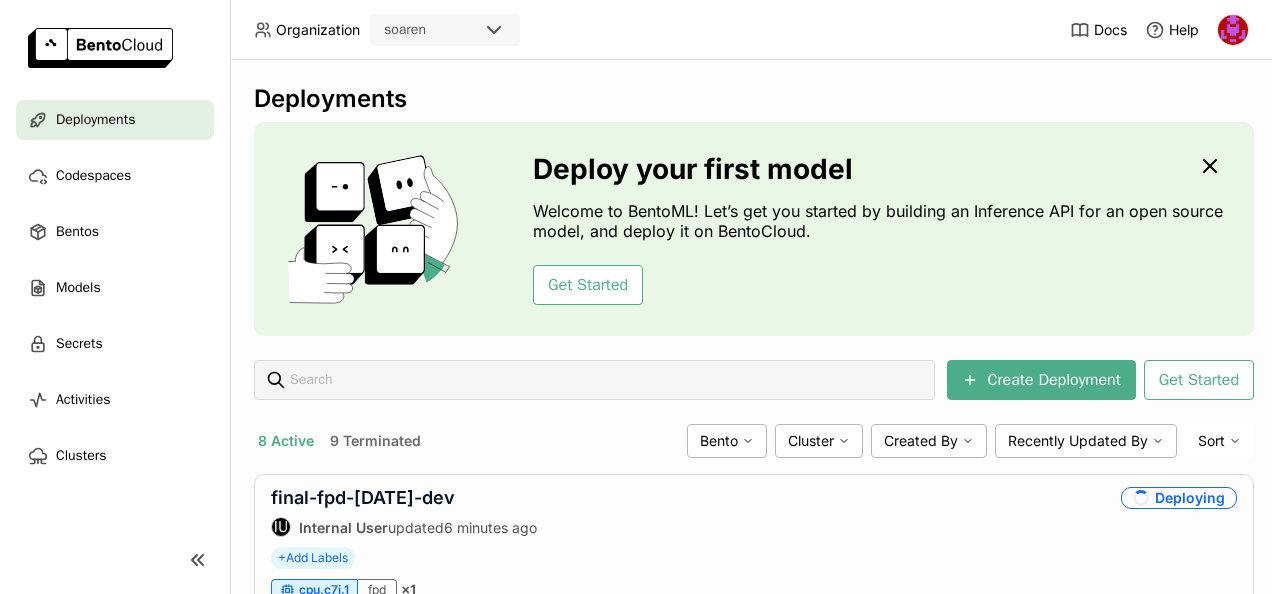 scroll, scrollTop: 0, scrollLeft: 0, axis: both 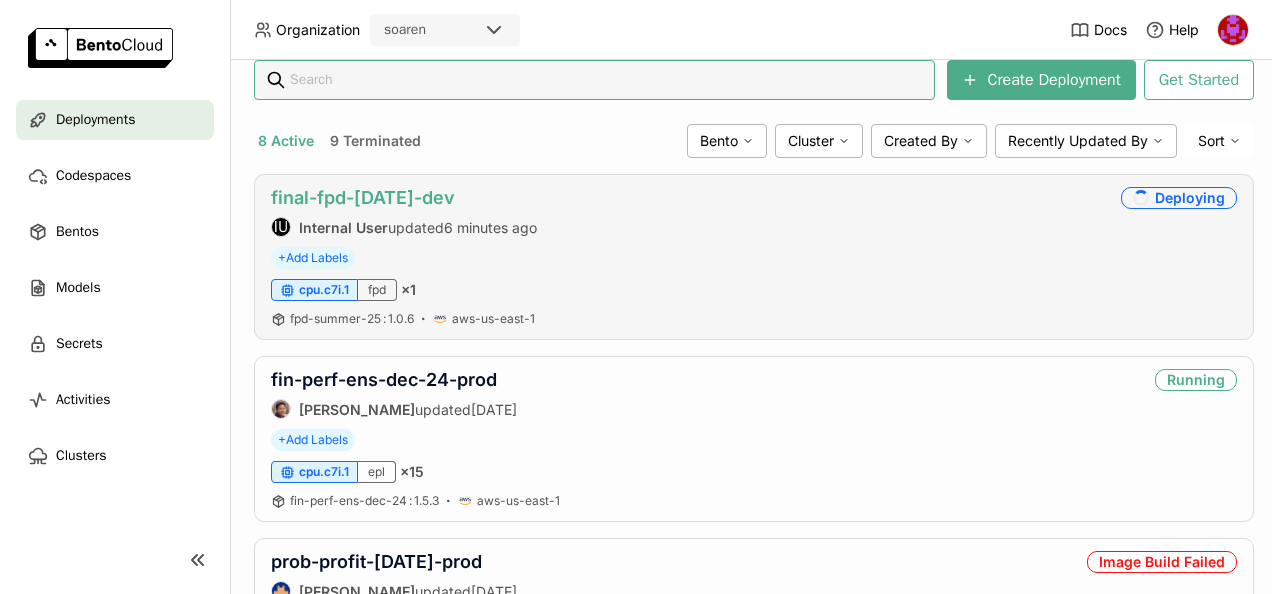 click on "final-fpd-[DATE]-dev" at bounding box center (363, 197) 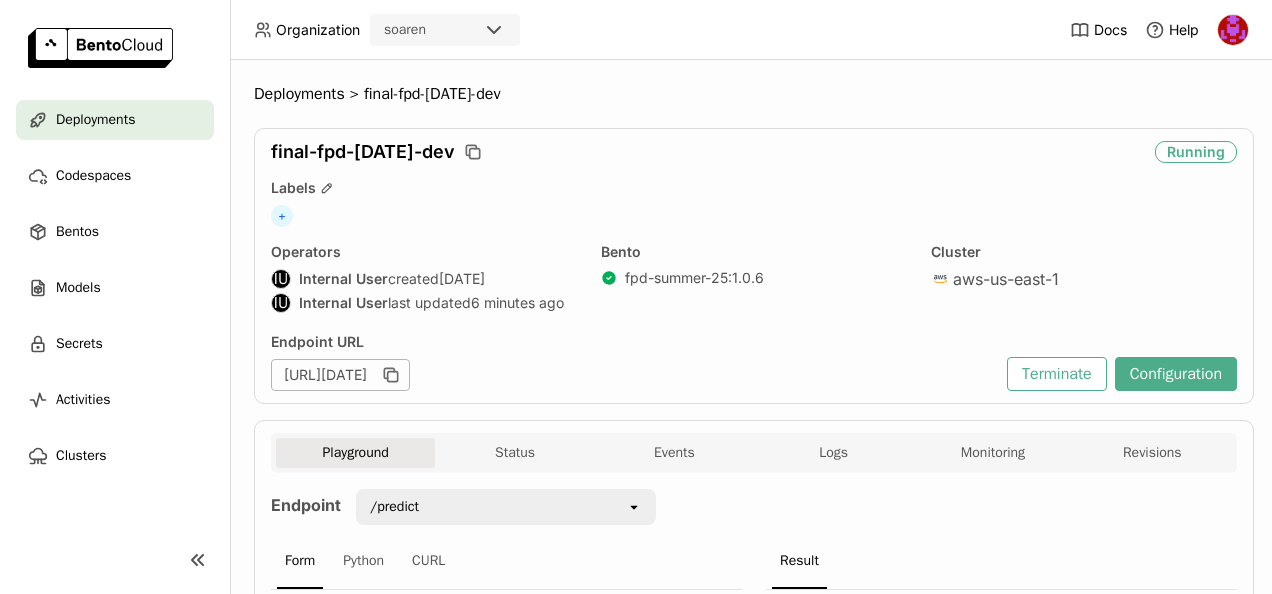 scroll, scrollTop: 0, scrollLeft: 0, axis: both 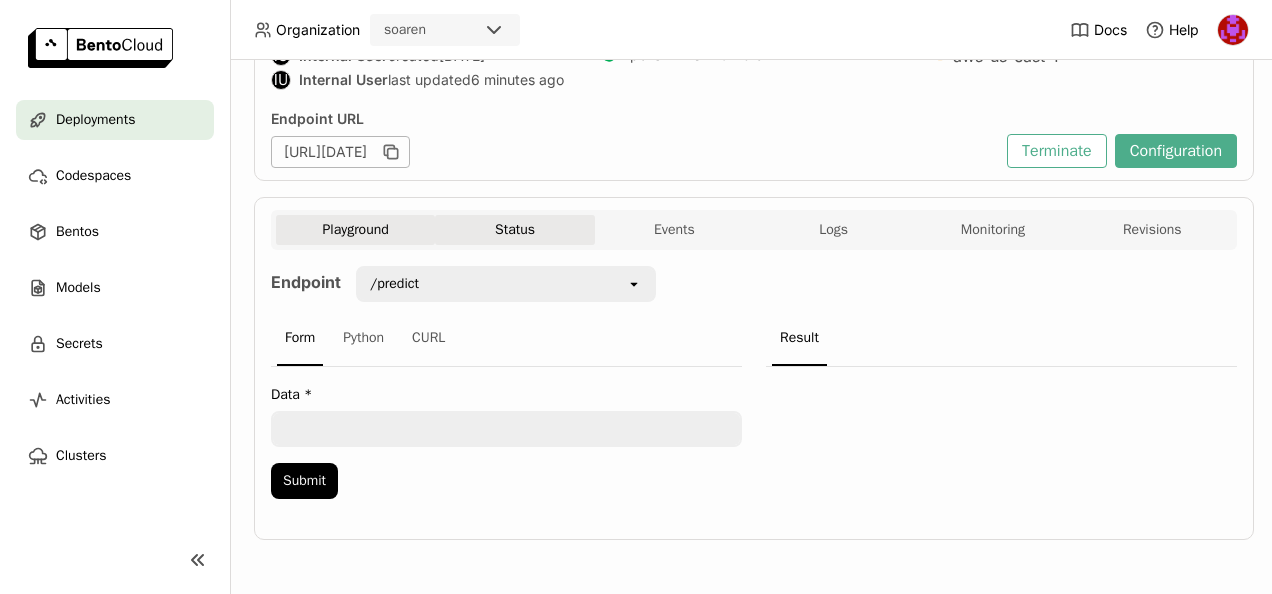 click on "Status" at bounding box center [514, 230] 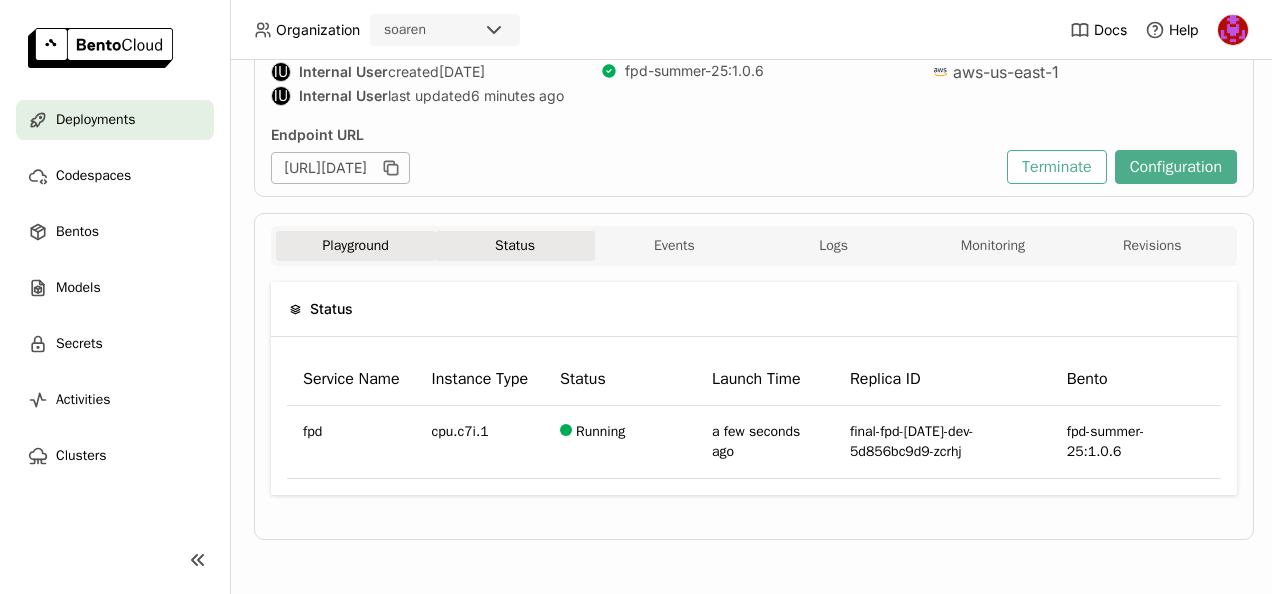 click on "Playground" at bounding box center (355, 246) 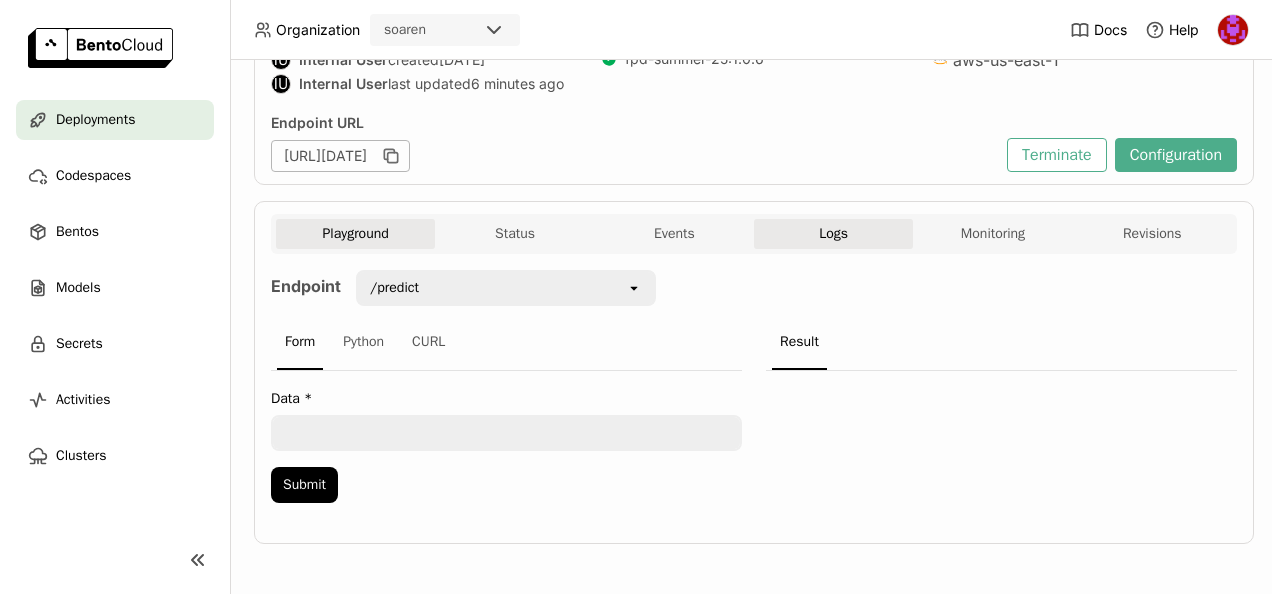 click on "Logs" at bounding box center [833, 234] 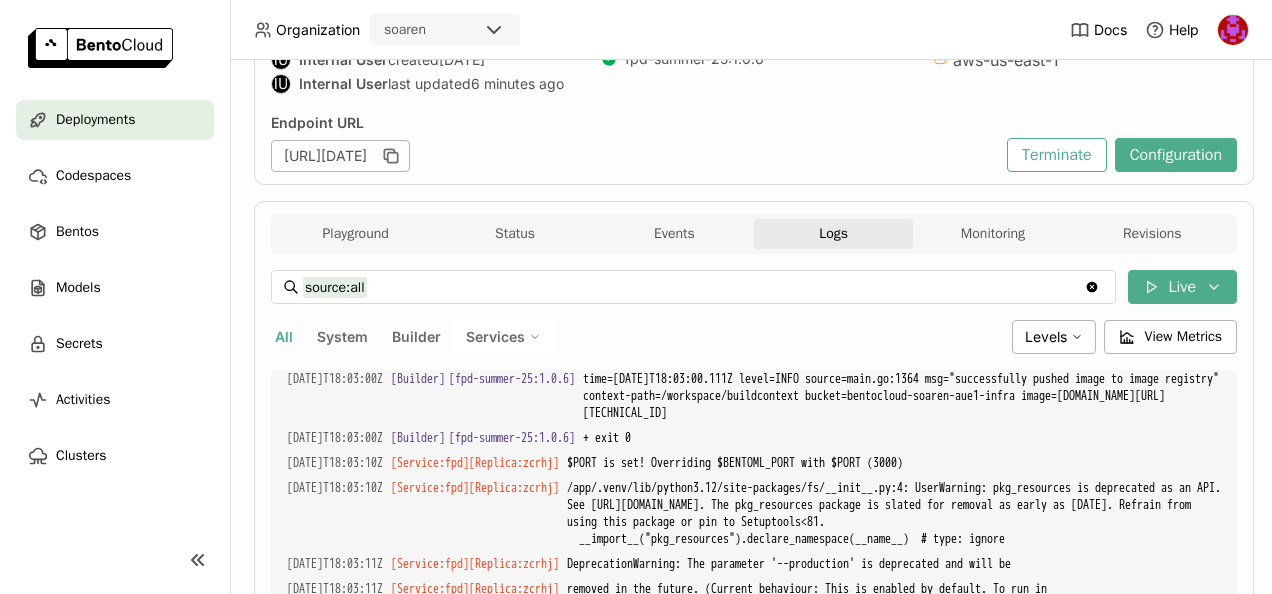 scroll, scrollTop: 7164, scrollLeft: 0, axis: vertical 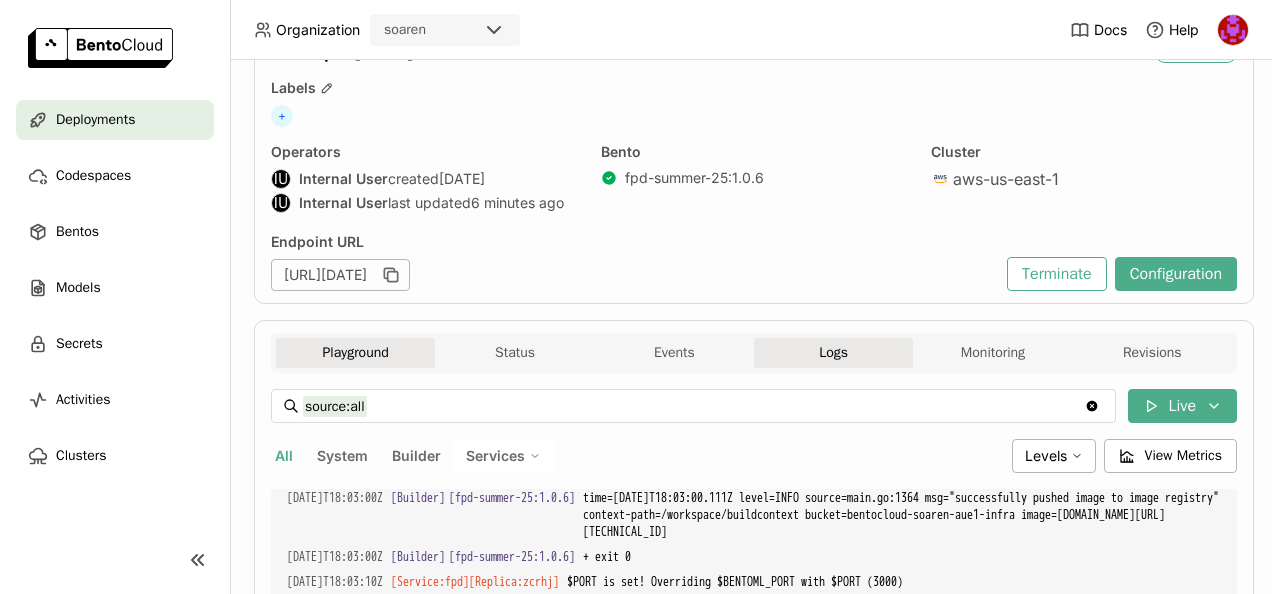 click on "Playground" at bounding box center [355, 353] 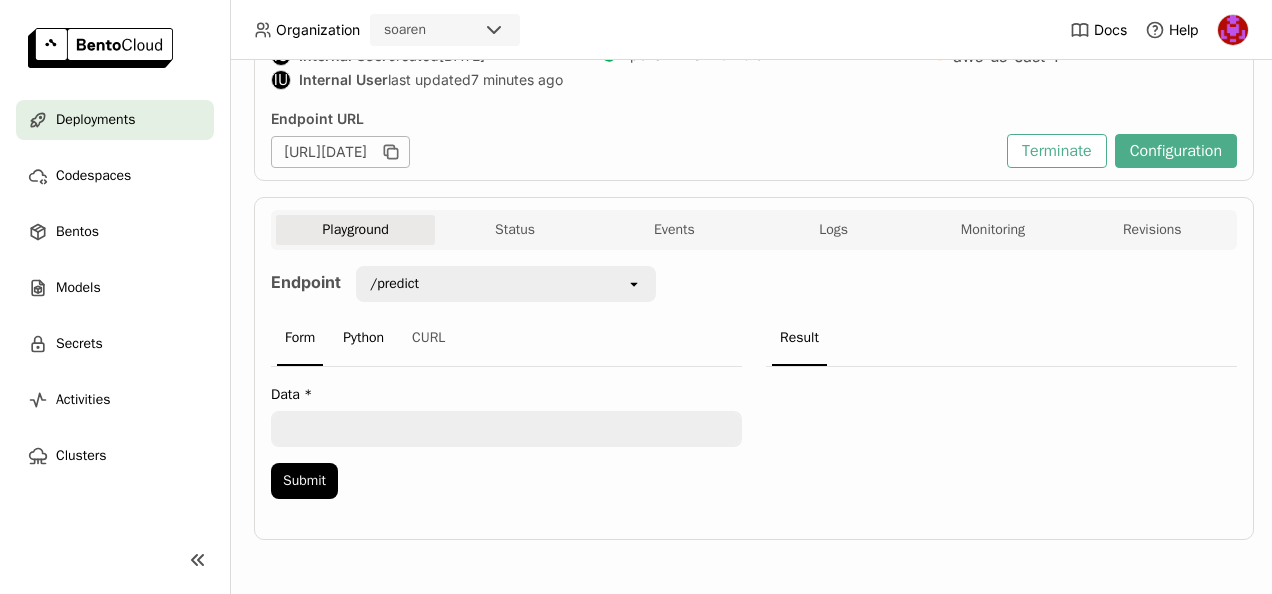 click on "Python" at bounding box center [363, 339] 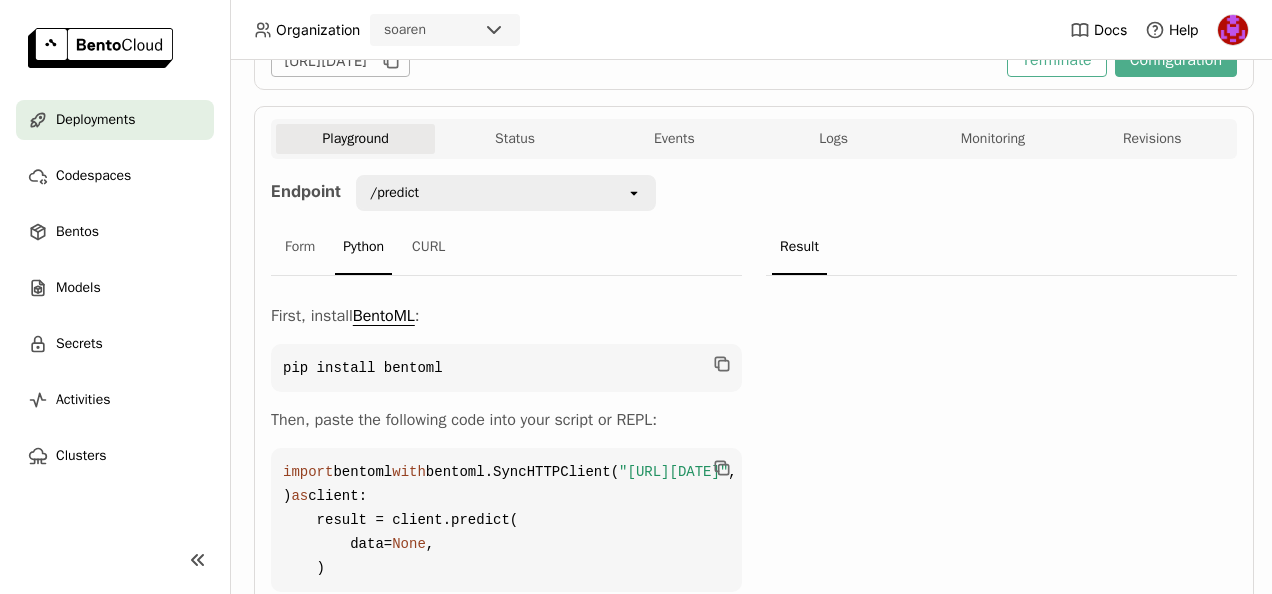 scroll, scrollTop: 507, scrollLeft: 0, axis: vertical 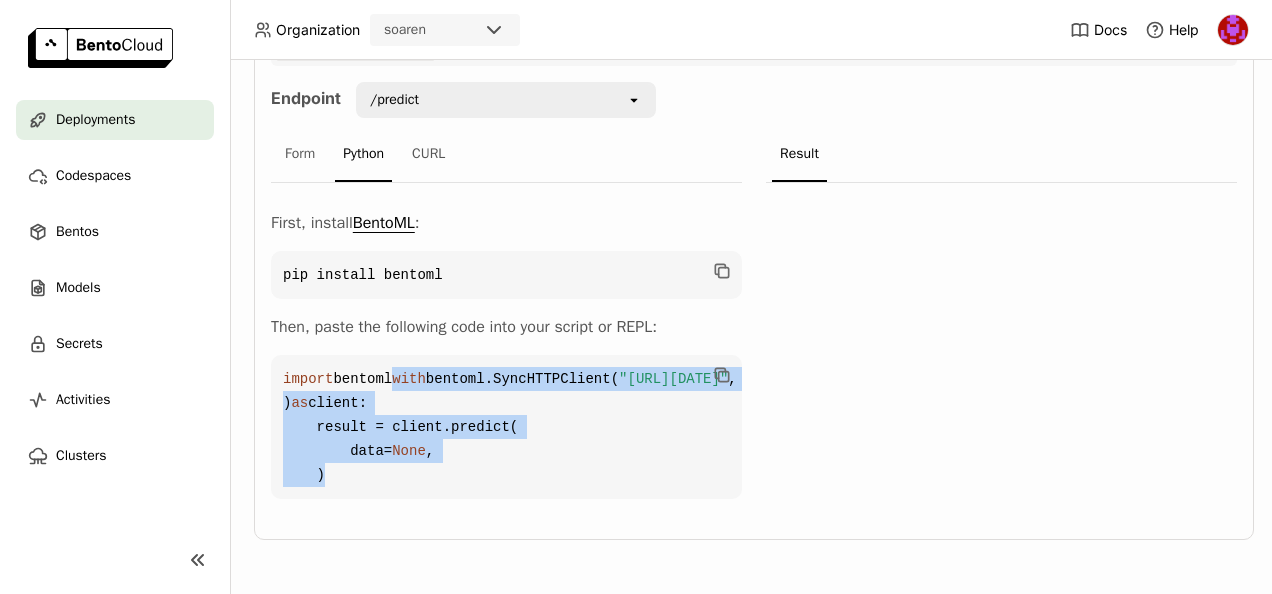 drag, startPoint x: 386, startPoint y: 456, endPoint x: 282, endPoint y: 322, distance: 169.62311 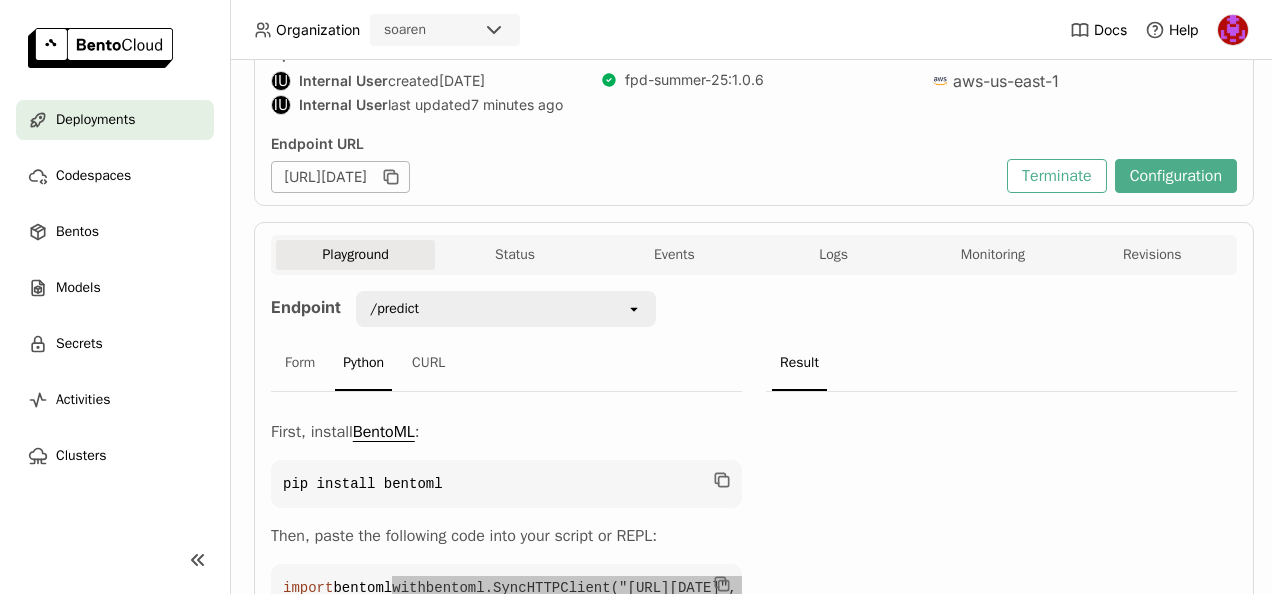 scroll, scrollTop: 200, scrollLeft: 0, axis: vertical 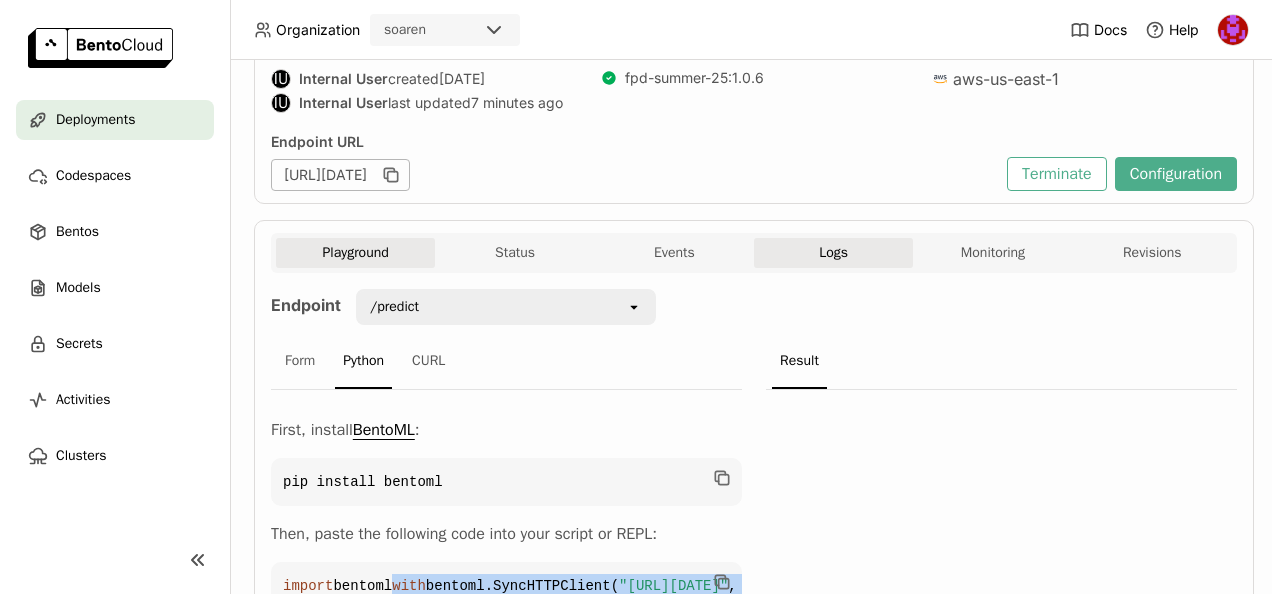 click on "Logs" at bounding box center [833, 253] 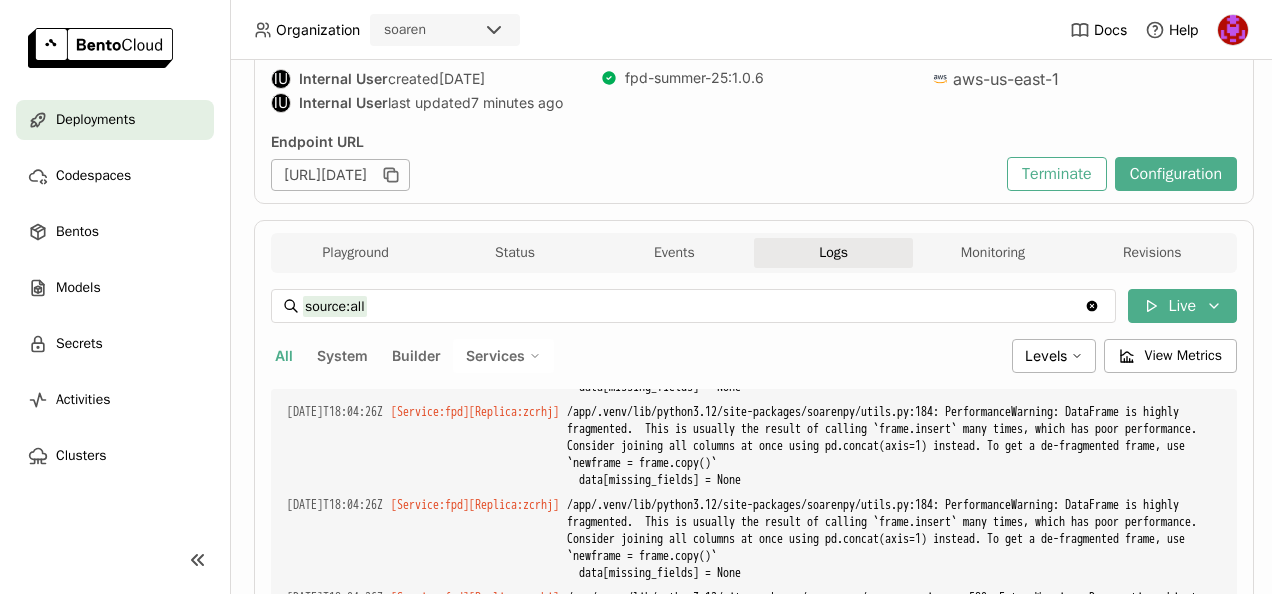 scroll, scrollTop: 8307, scrollLeft: 0, axis: vertical 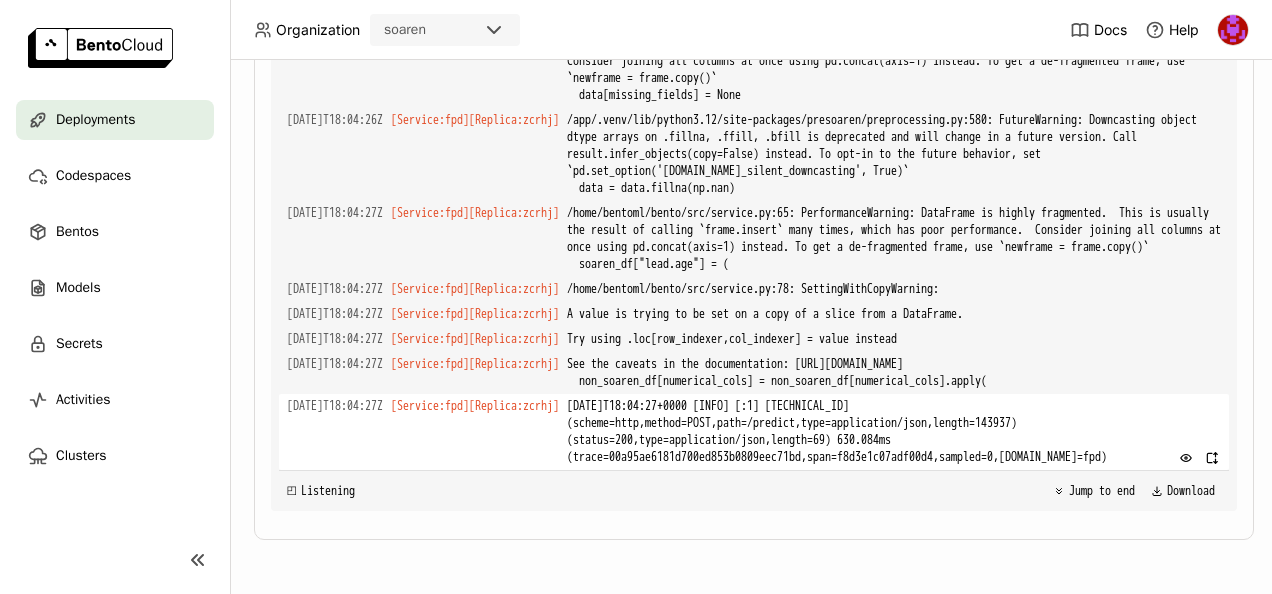 drag, startPoint x: 771, startPoint y: 444, endPoint x: 278, endPoint y: 386, distance: 496.40005 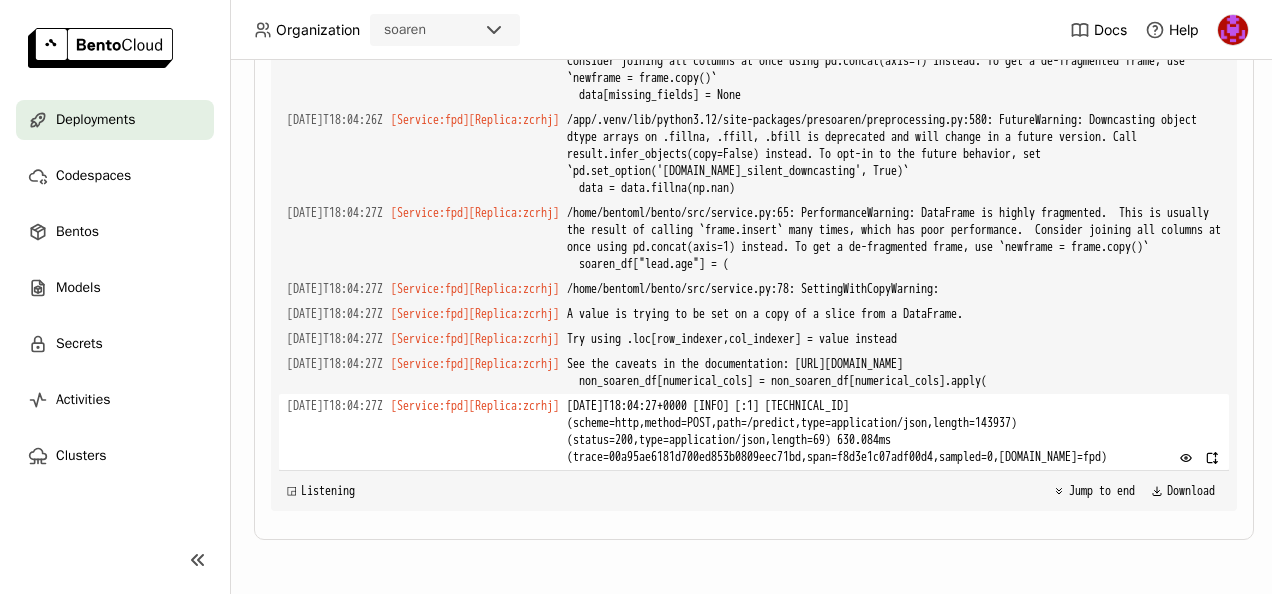 drag, startPoint x: 278, startPoint y: 386, endPoint x: 410, endPoint y: 446, distance: 144.99655 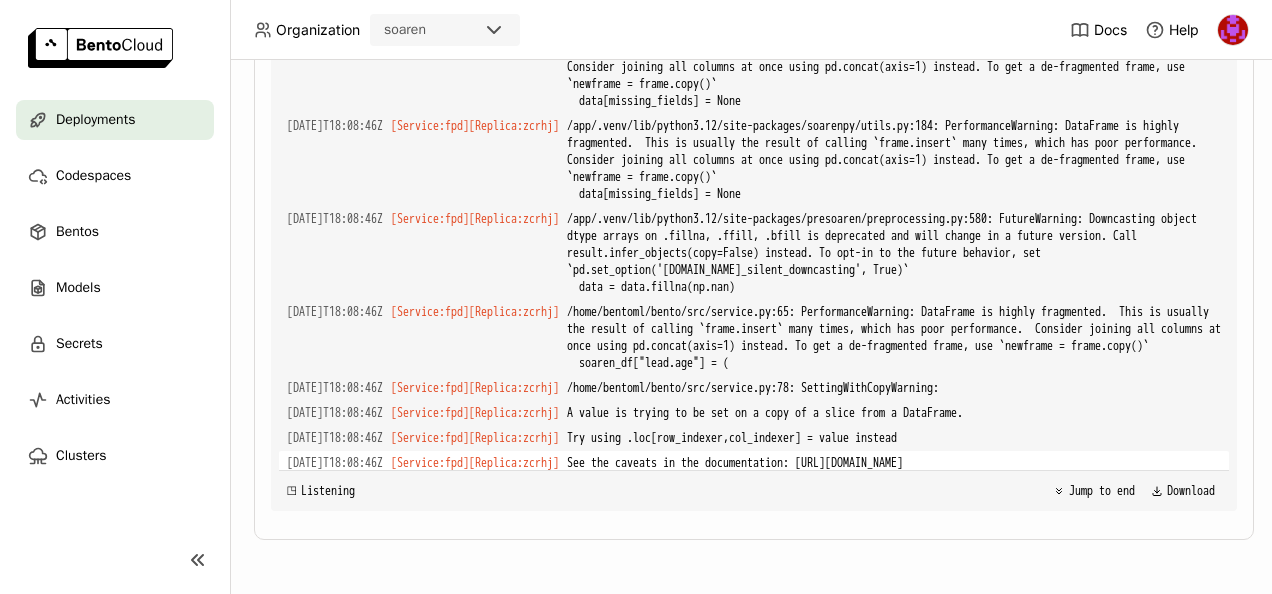 scroll, scrollTop: 16583, scrollLeft: 0, axis: vertical 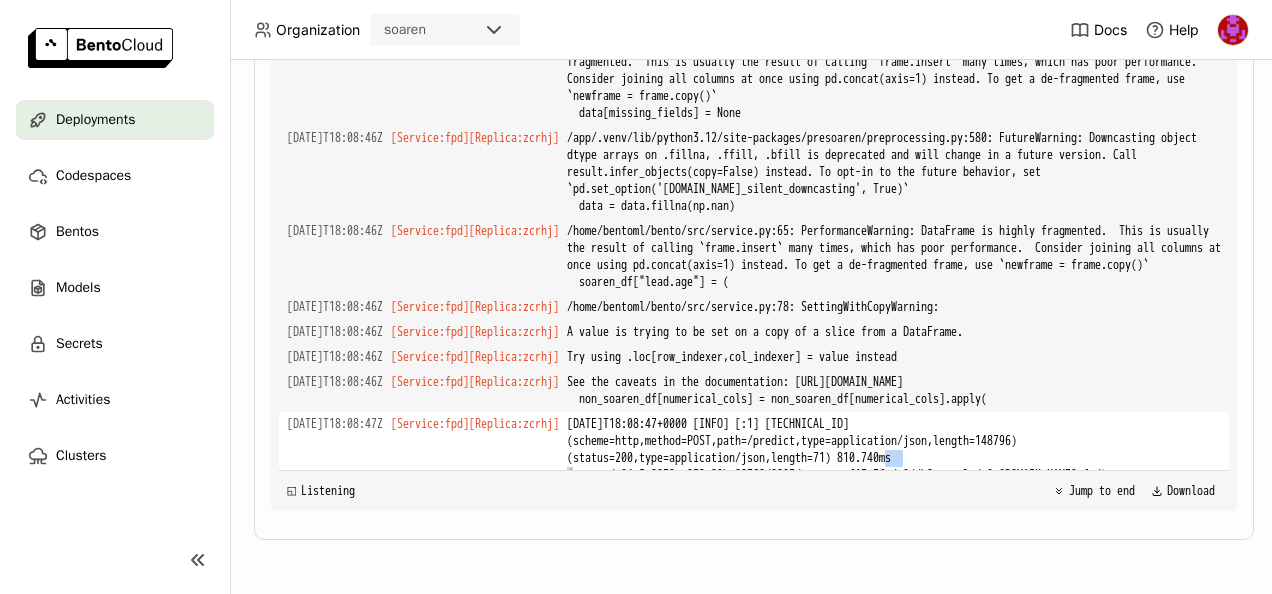 drag, startPoint x: 916, startPoint y: 414, endPoint x: 938, endPoint y: 420, distance: 22.803509 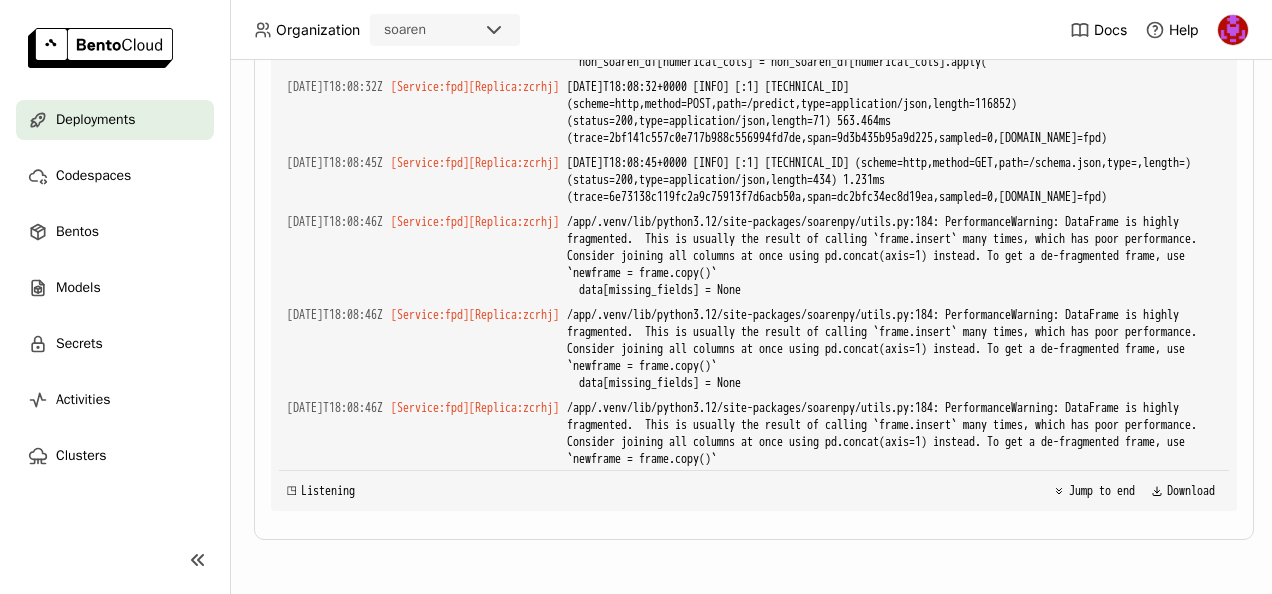 scroll, scrollTop: 15583, scrollLeft: 0, axis: vertical 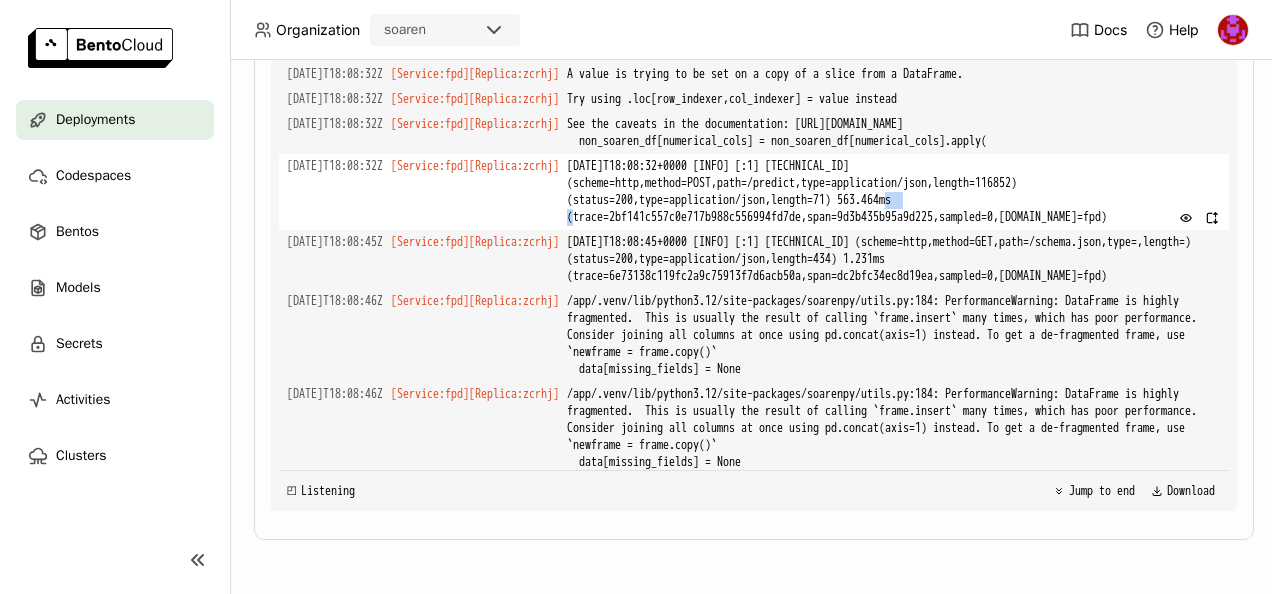 drag, startPoint x: 919, startPoint y: 234, endPoint x: 934, endPoint y: 237, distance: 15.297058 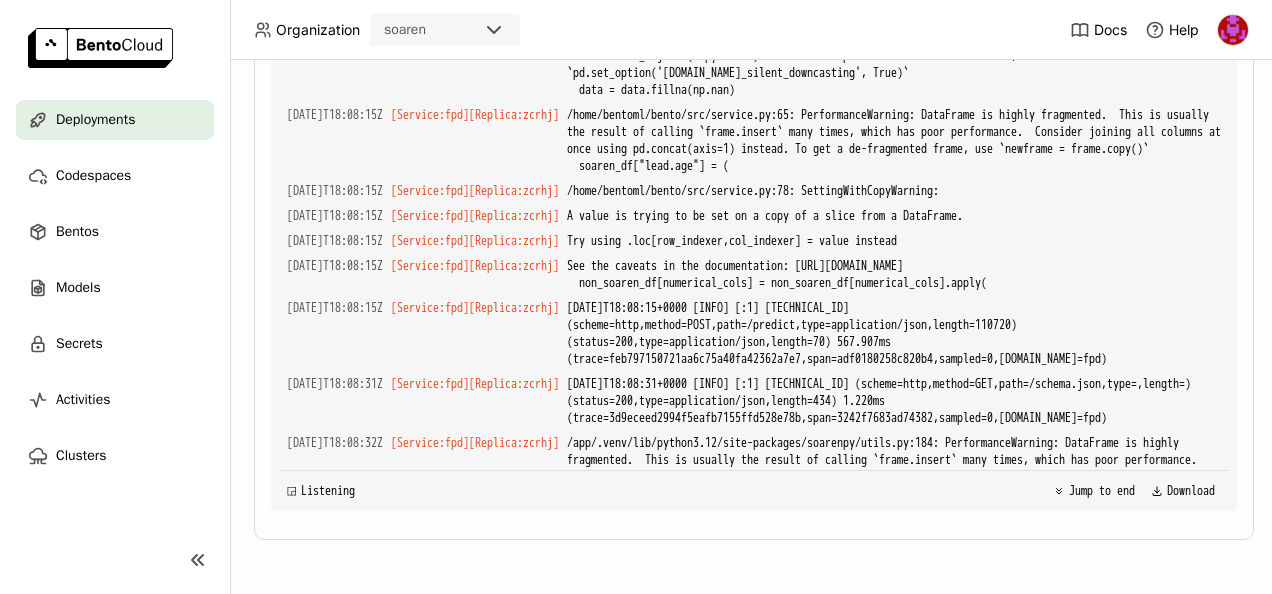 scroll, scrollTop: 14383, scrollLeft: 0, axis: vertical 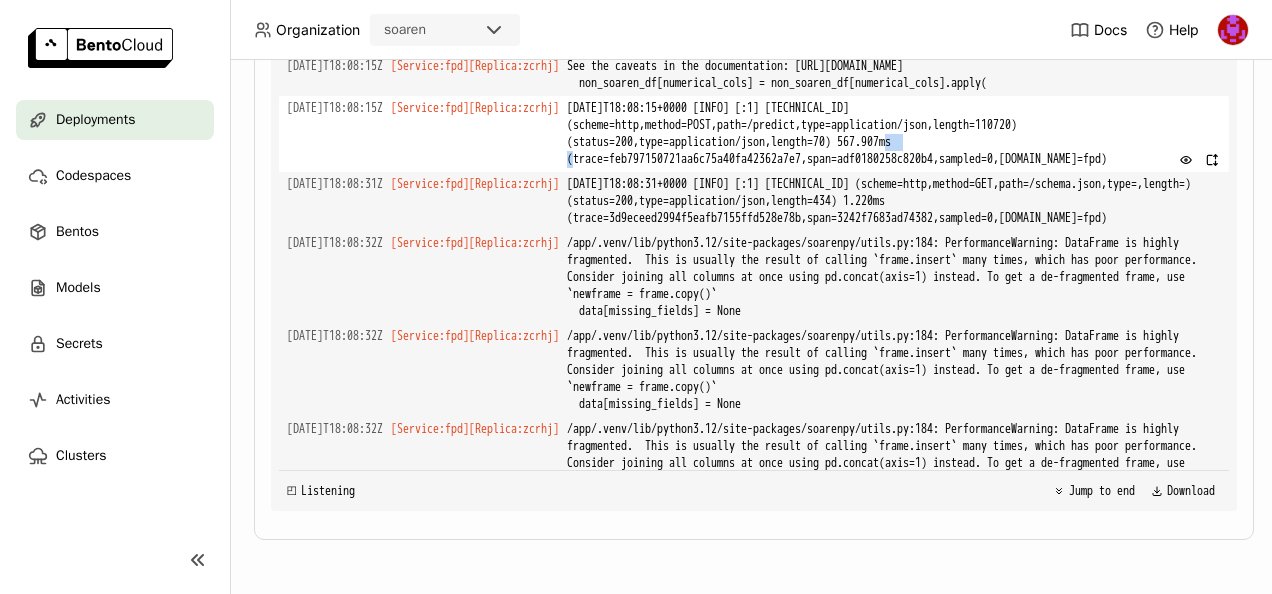 drag, startPoint x: 922, startPoint y: 258, endPoint x: 934, endPoint y: 259, distance: 12.0415945 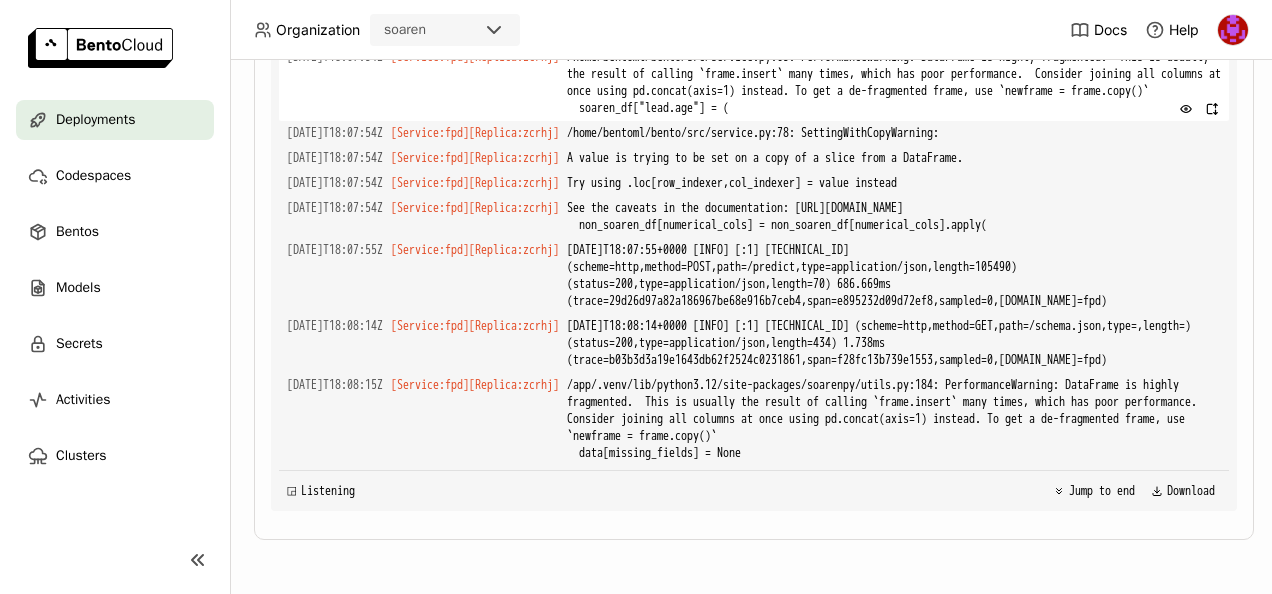 scroll, scrollTop: 13083, scrollLeft: 0, axis: vertical 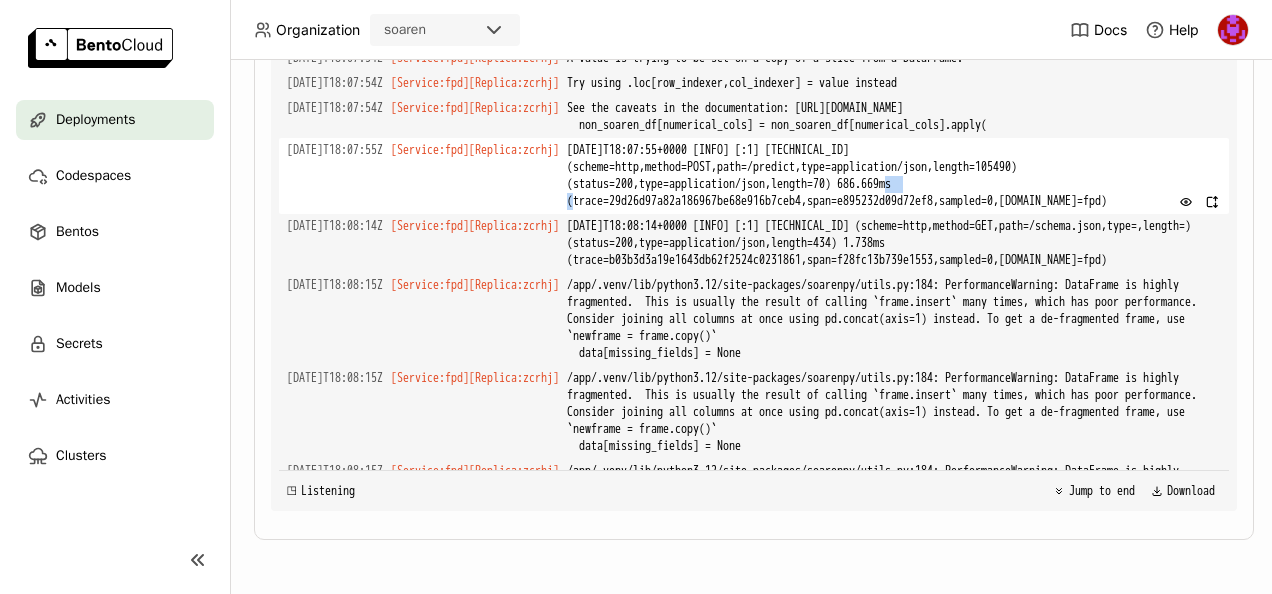 drag, startPoint x: 916, startPoint y: 382, endPoint x: 934, endPoint y: 380, distance: 18.110771 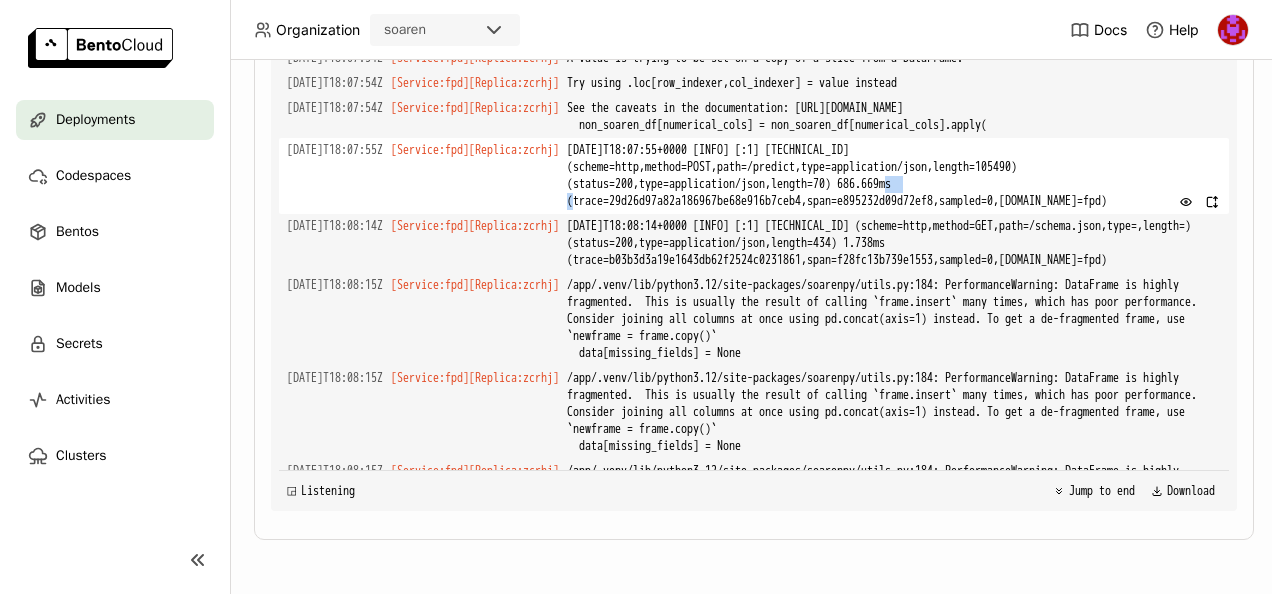 copy on "686" 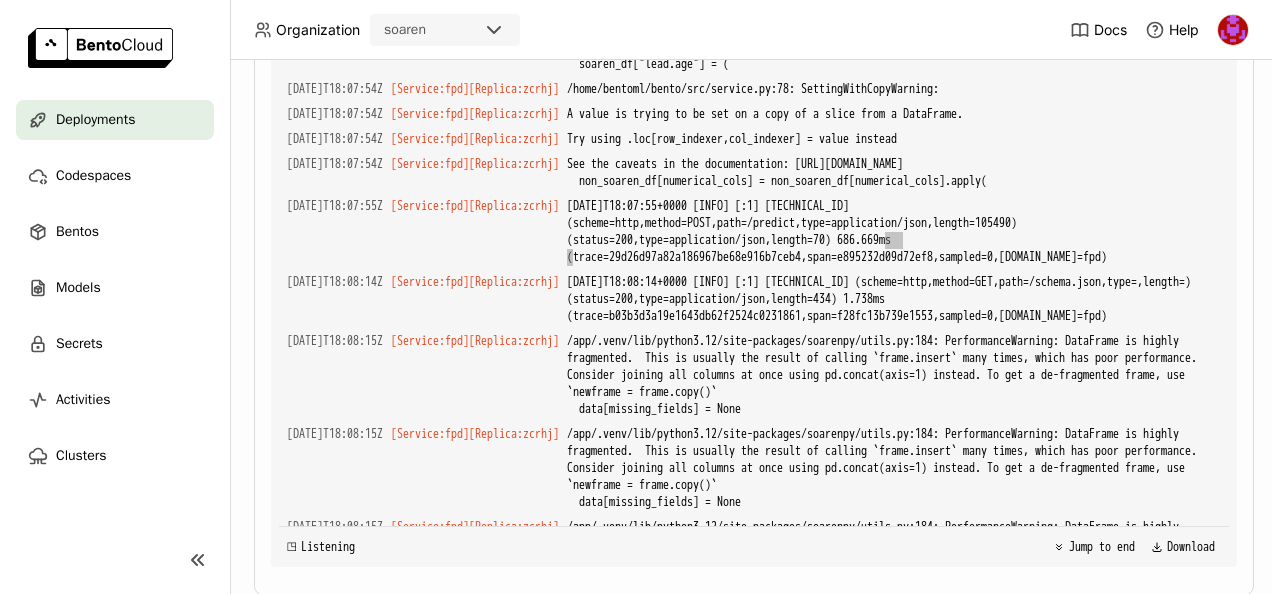 scroll, scrollTop: 591, scrollLeft: 0, axis: vertical 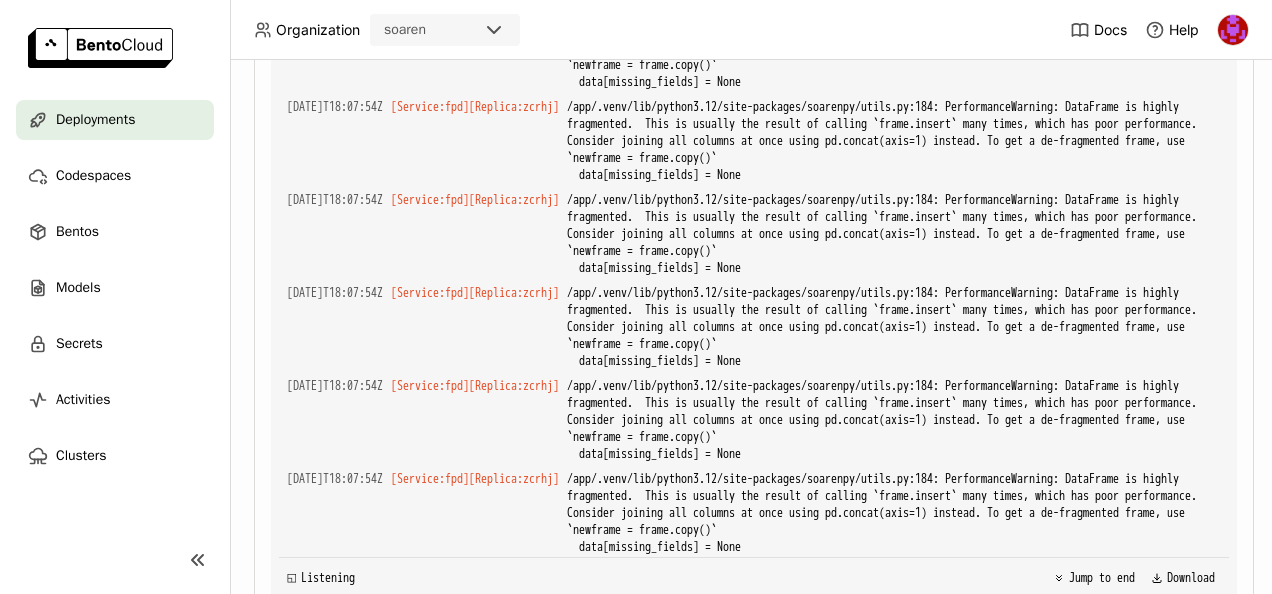 drag, startPoint x: 918, startPoint y: 203, endPoint x: 936, endPoint y: 204, distance: 18.027756 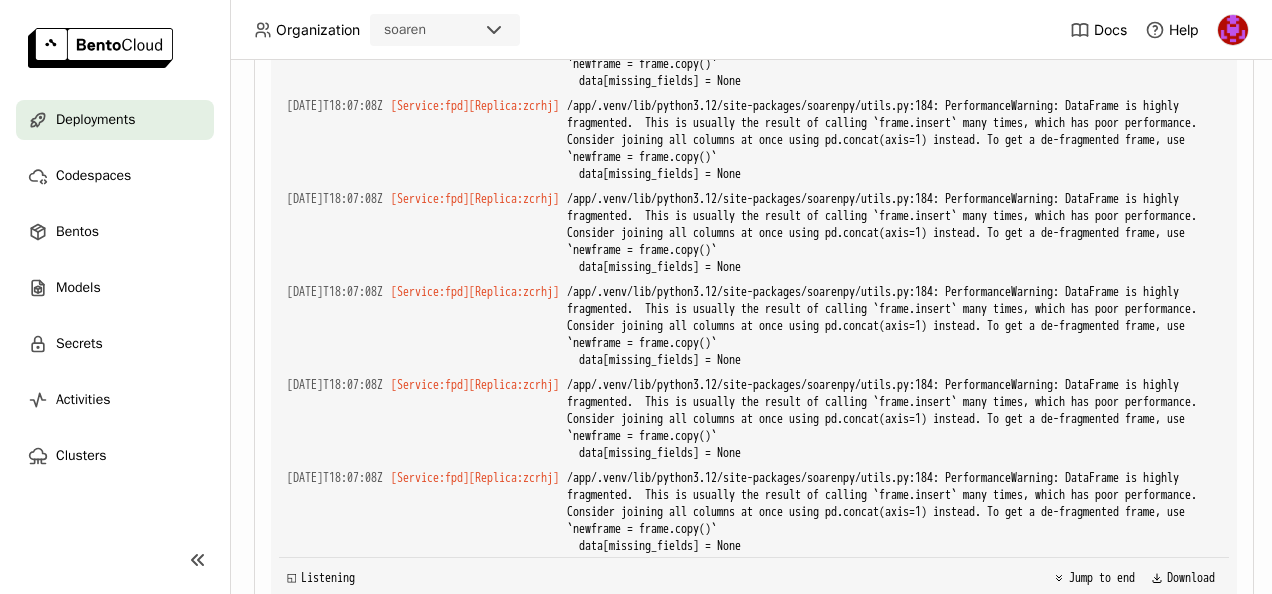scroll, scrollTop: 10883, scrollLeft: 0, axis: vertical 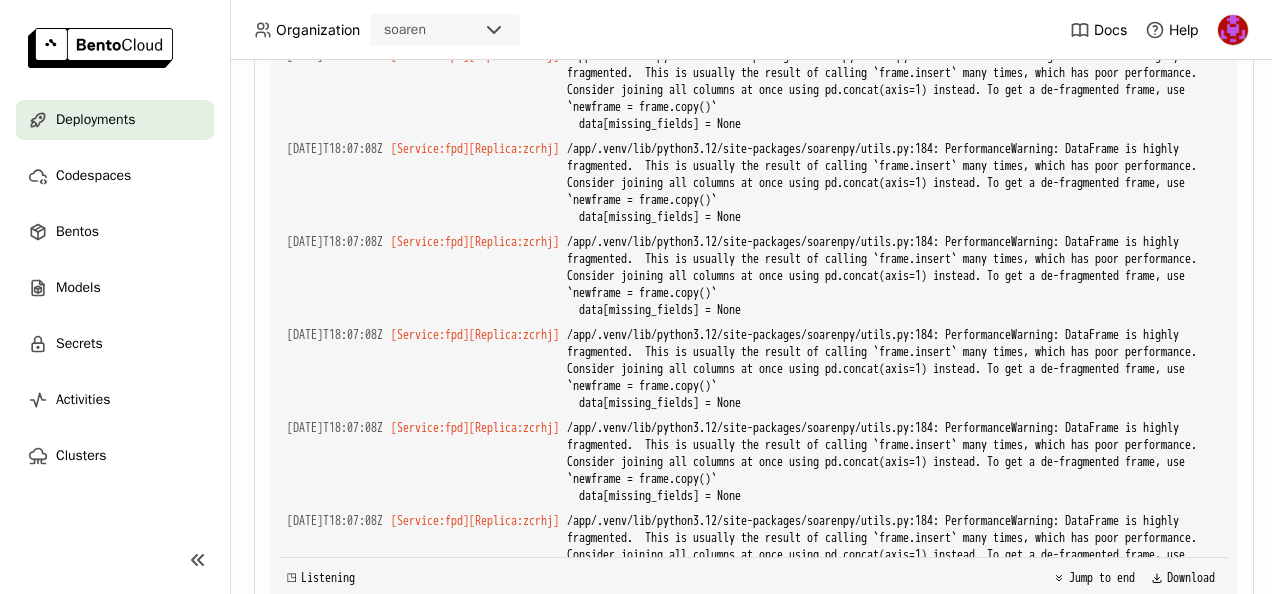 drag, startPoint x: 914, startPoint y: 328, endPoint x: 937, endPoint y: 328, distance: 23 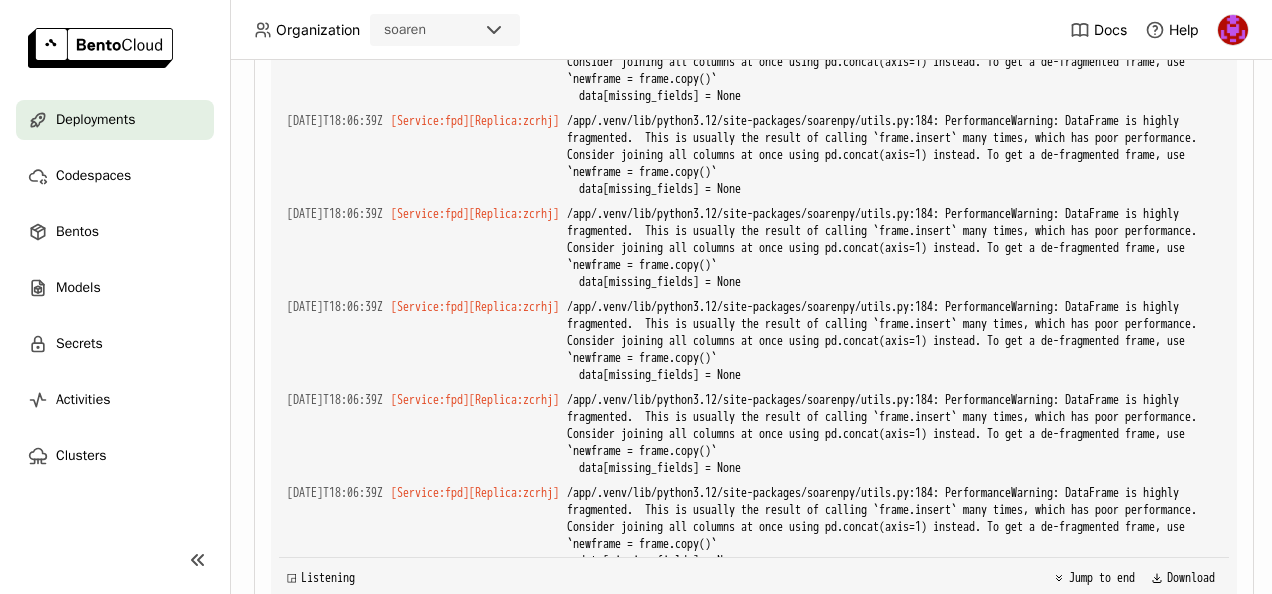 scroll, scrollTop: 9683, scrollLeft: 0, axis: vertical 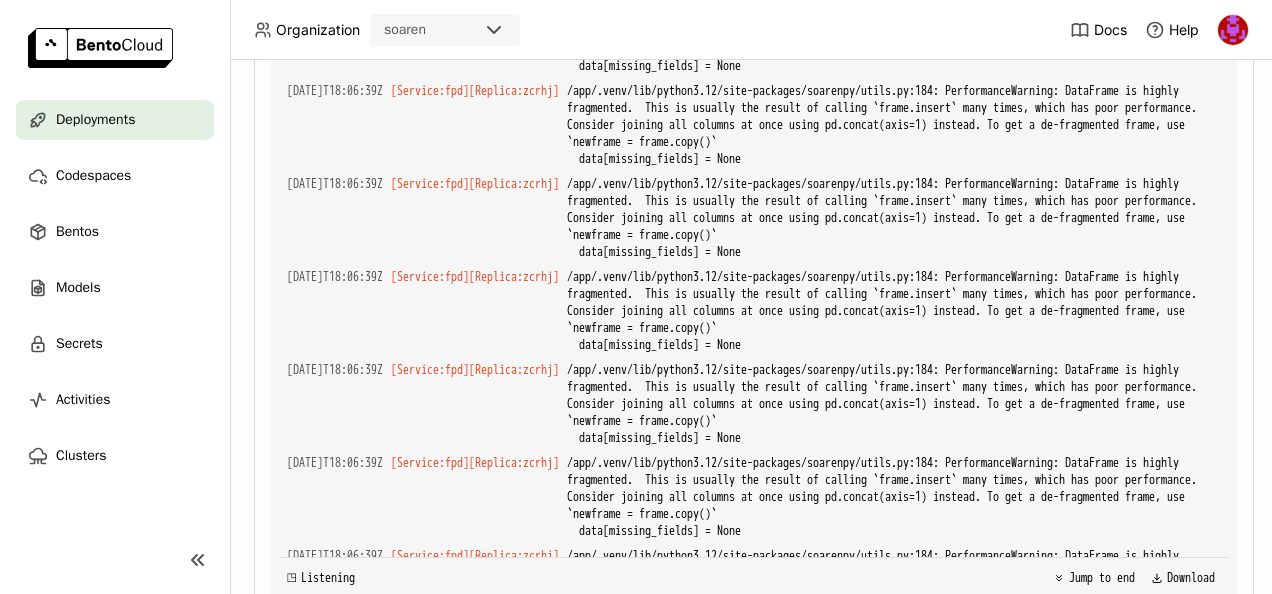 drag, startPoint x: 920, startPoint y: 348, endPoint x: 934, endPoint y: 348, distance: 14 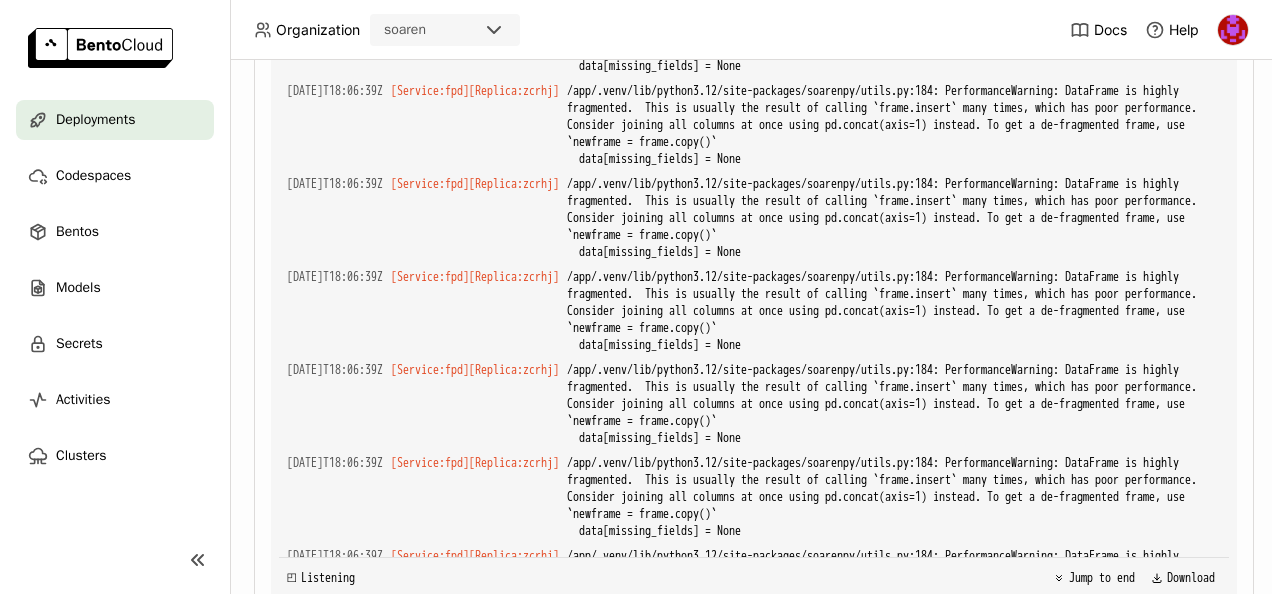 copy on "734" 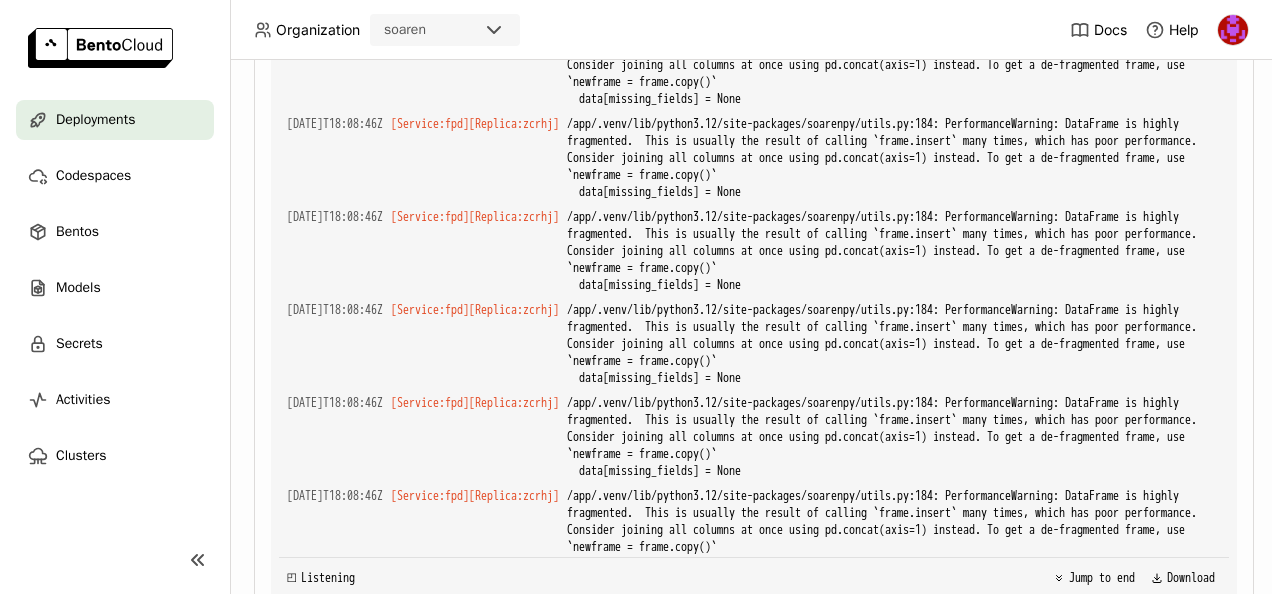 scroll, scrollTop: 16583, scrollLeft: 0, axis: vertical 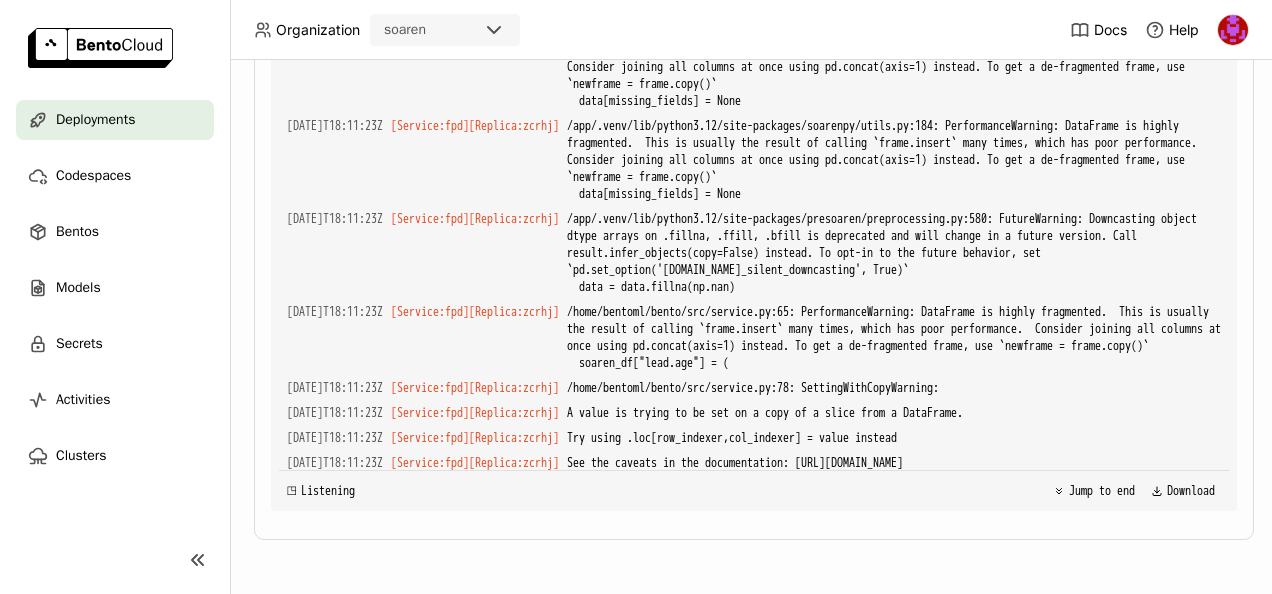 drag, startPoint x: 914, startPoint y: 413, endPoint x: 936, endPoint y: 416, distance: 22.203604 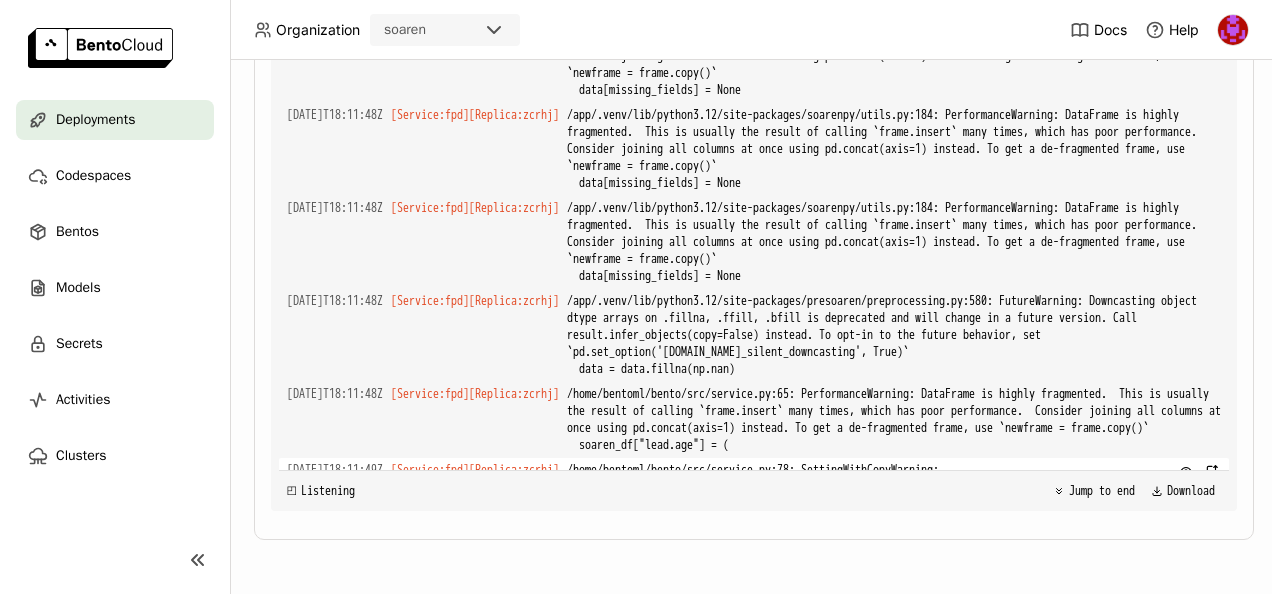 scroll, scrollTop: 18938, scrollLeft: 0, axis: vertical 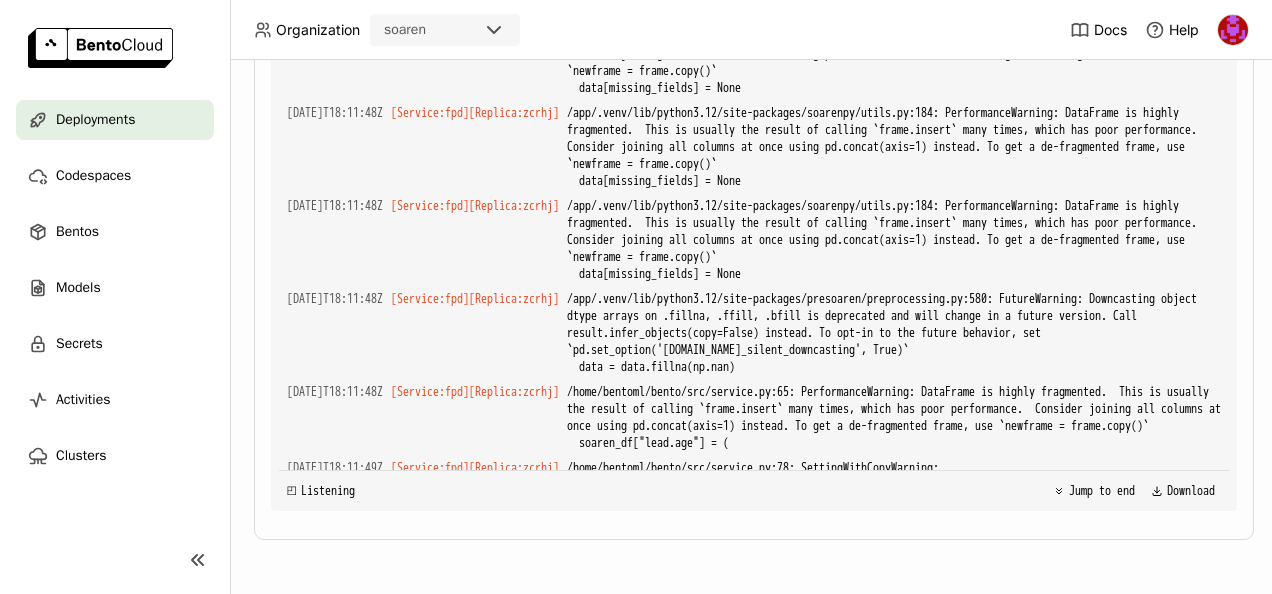drag, startPoint x: 917, startPoint y: 416, endPoint x: 934, endPoint y: 416, distance: 17 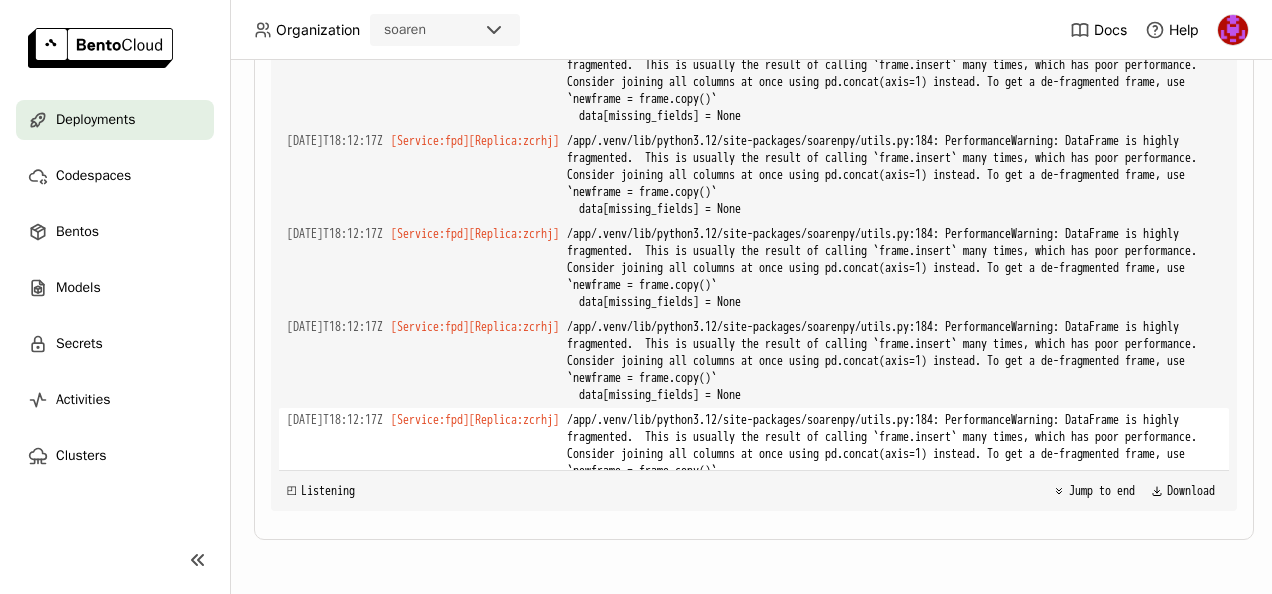 scroll, scrollTop: 20115, scrollLeft: 0, axis: vertical 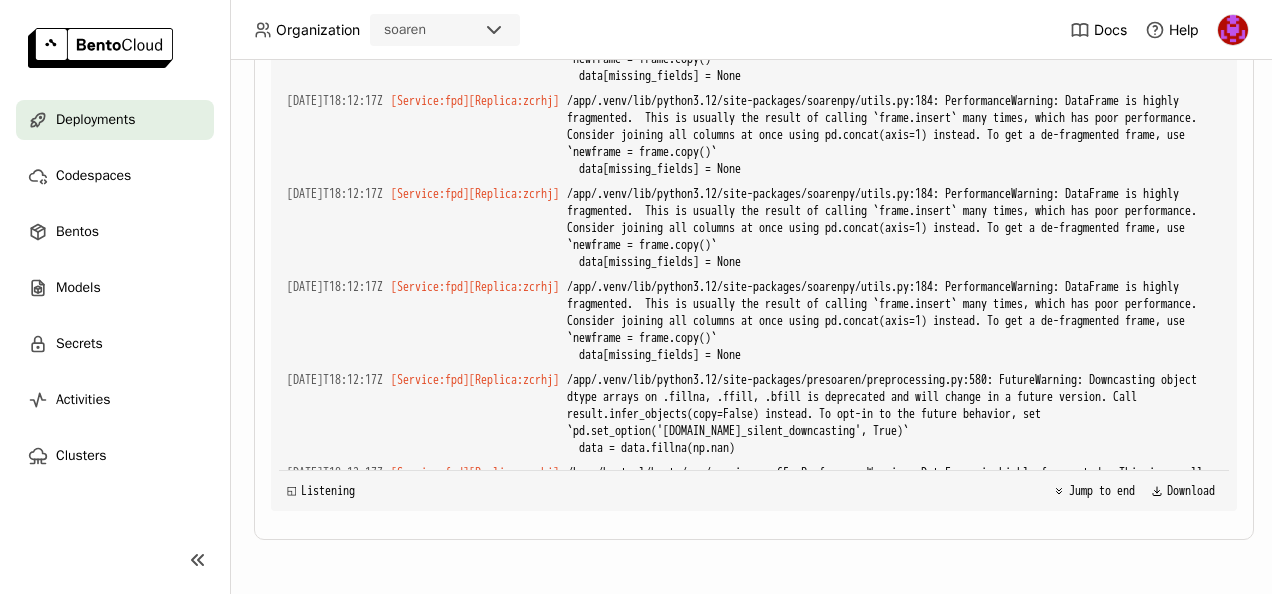 drag, startPoint x: 918, startPoint y: 415, endPoint x: 935, endPoint y: 414, distance: 17.029387 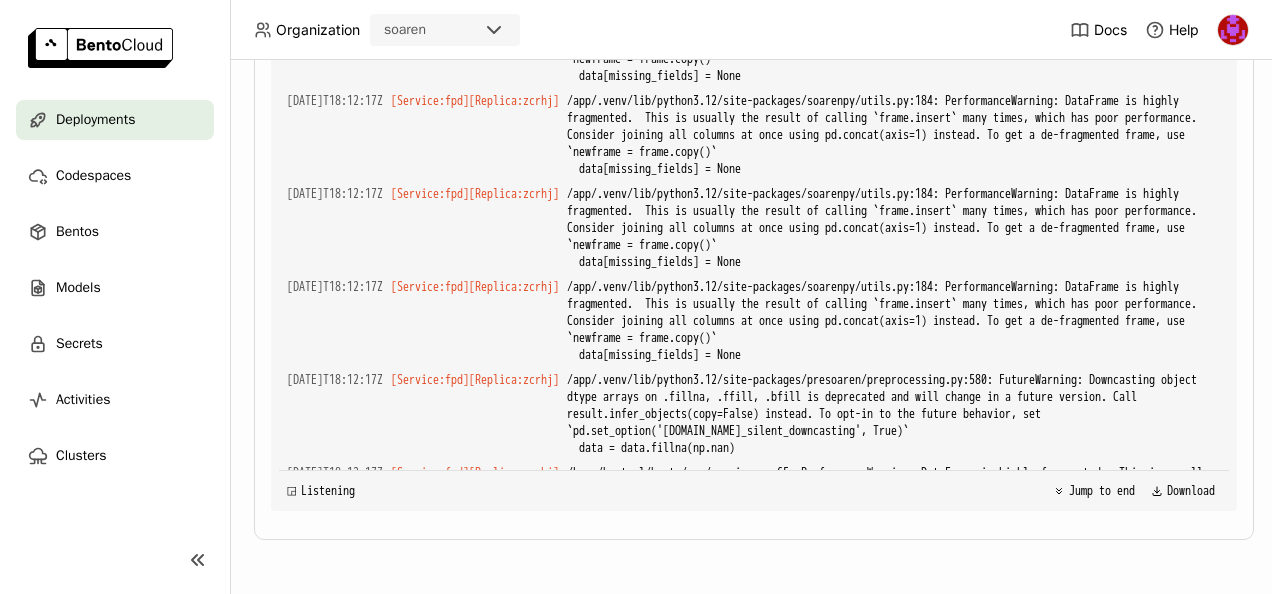 copy on "683" 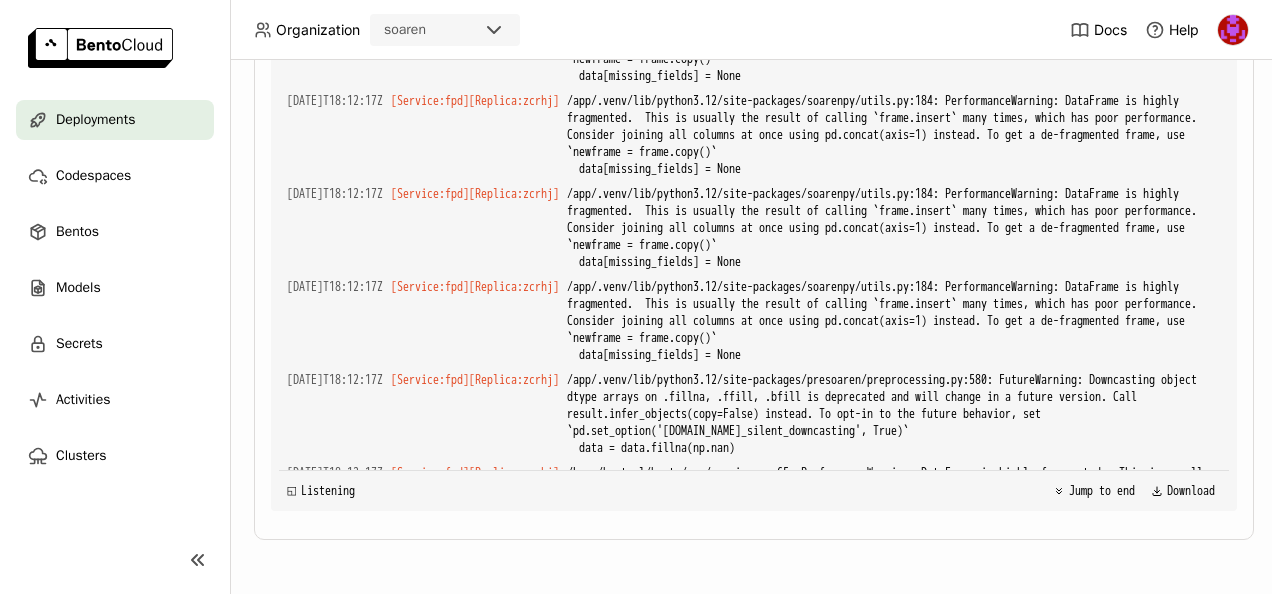 scroll, scrollTop: 691, scrollLeft: 0, axis: vertical 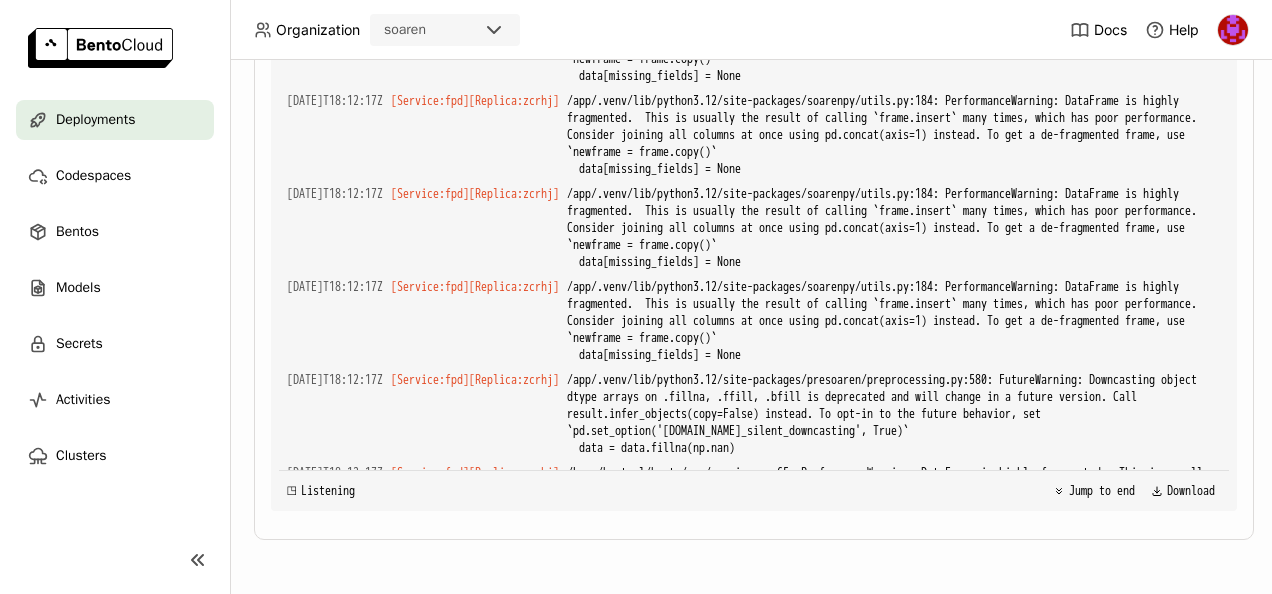 drag, startPoint x: 717, startPoint y: 37, endPoint x: 675, endPoint y: 14, distance: 47.88528 